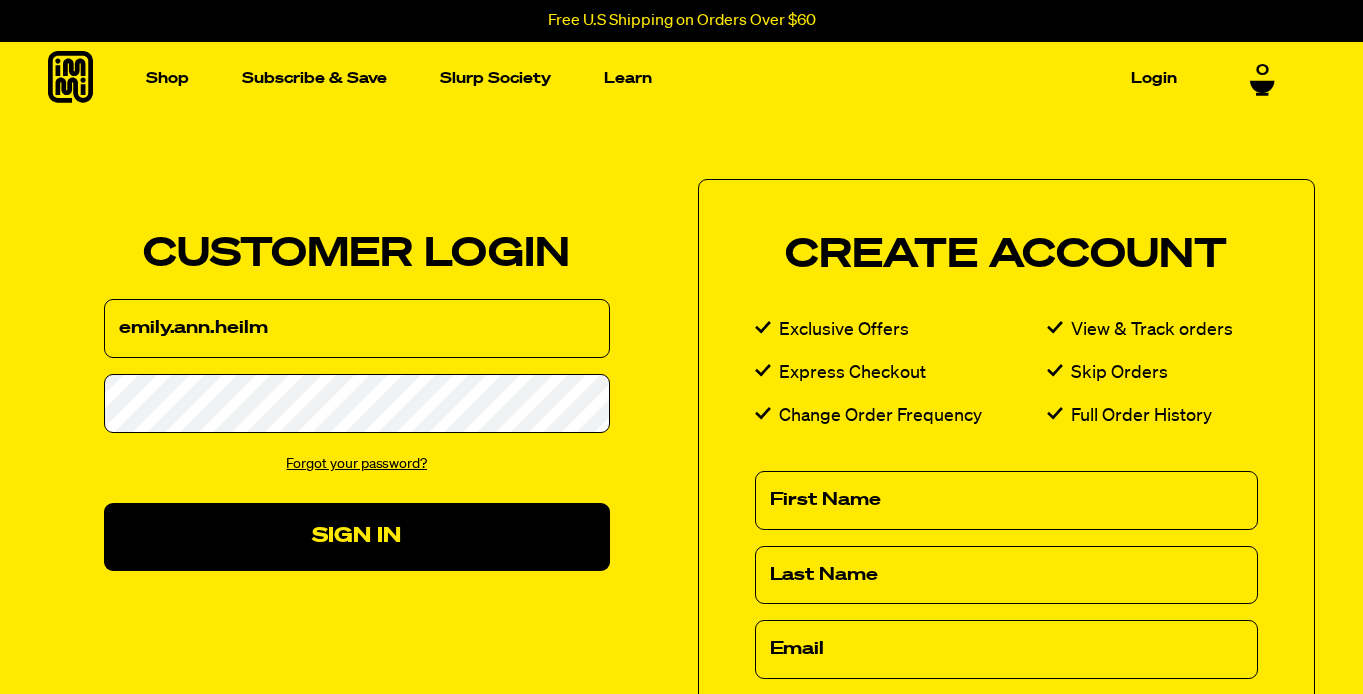 scroll, scrollTop: 0, scrollLeft: 0, axis: both 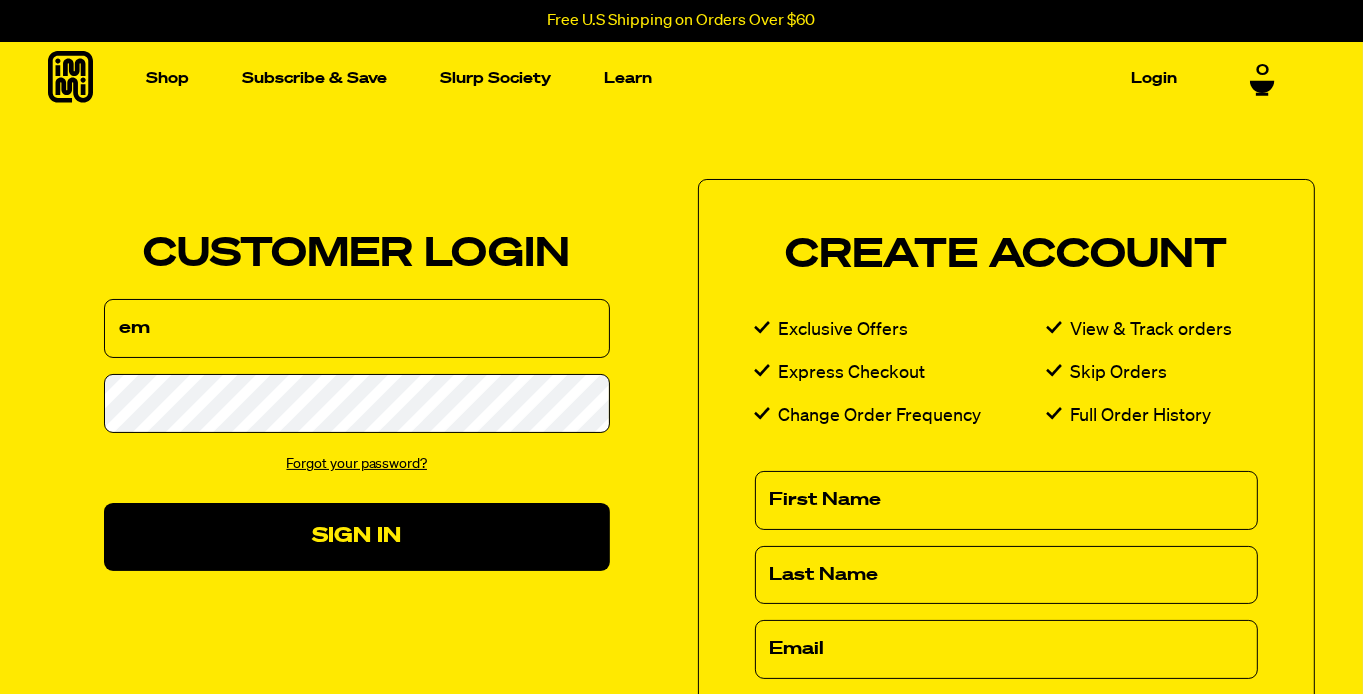 type on "e" 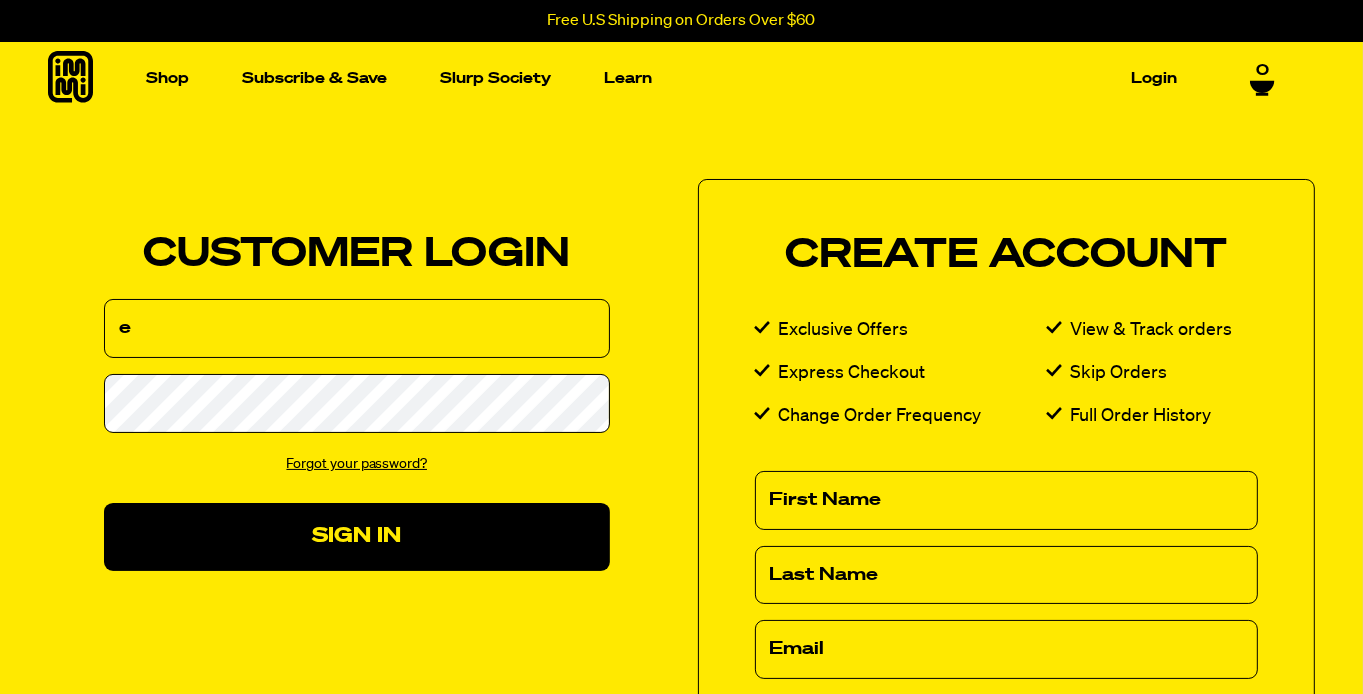 type 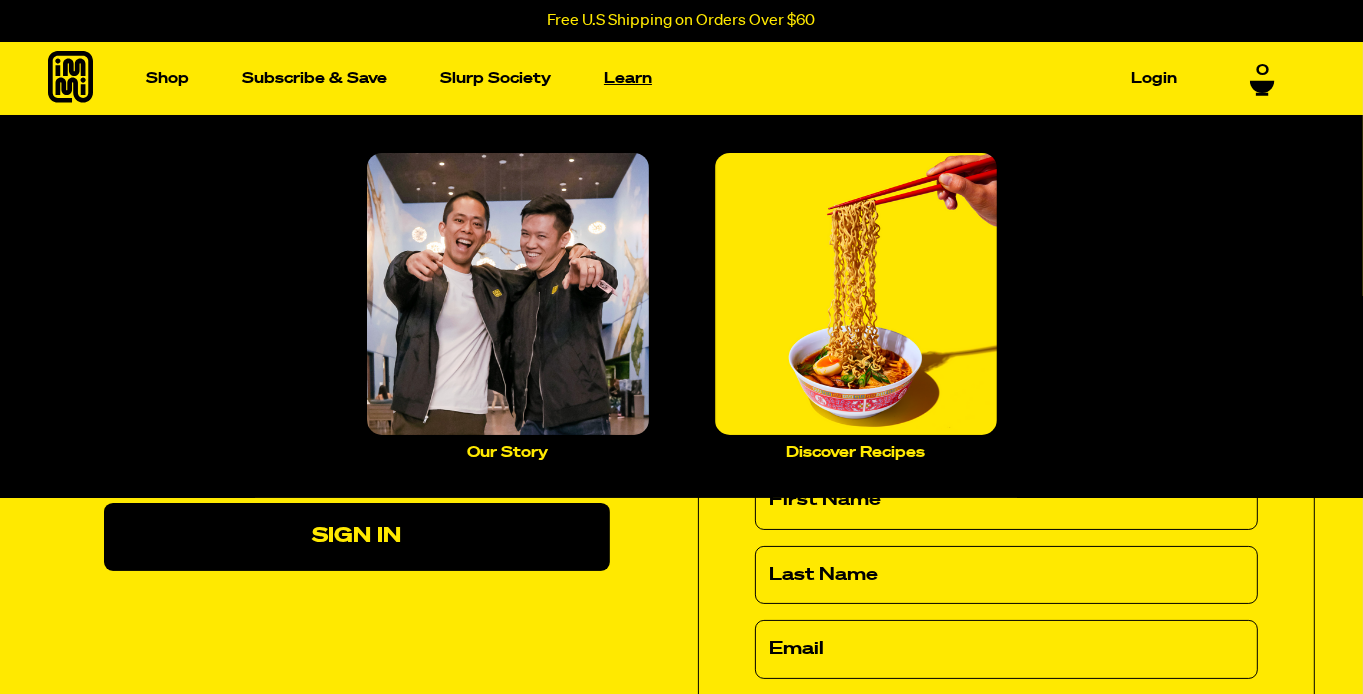 click on "Learn" at bounding box center (628, 78) 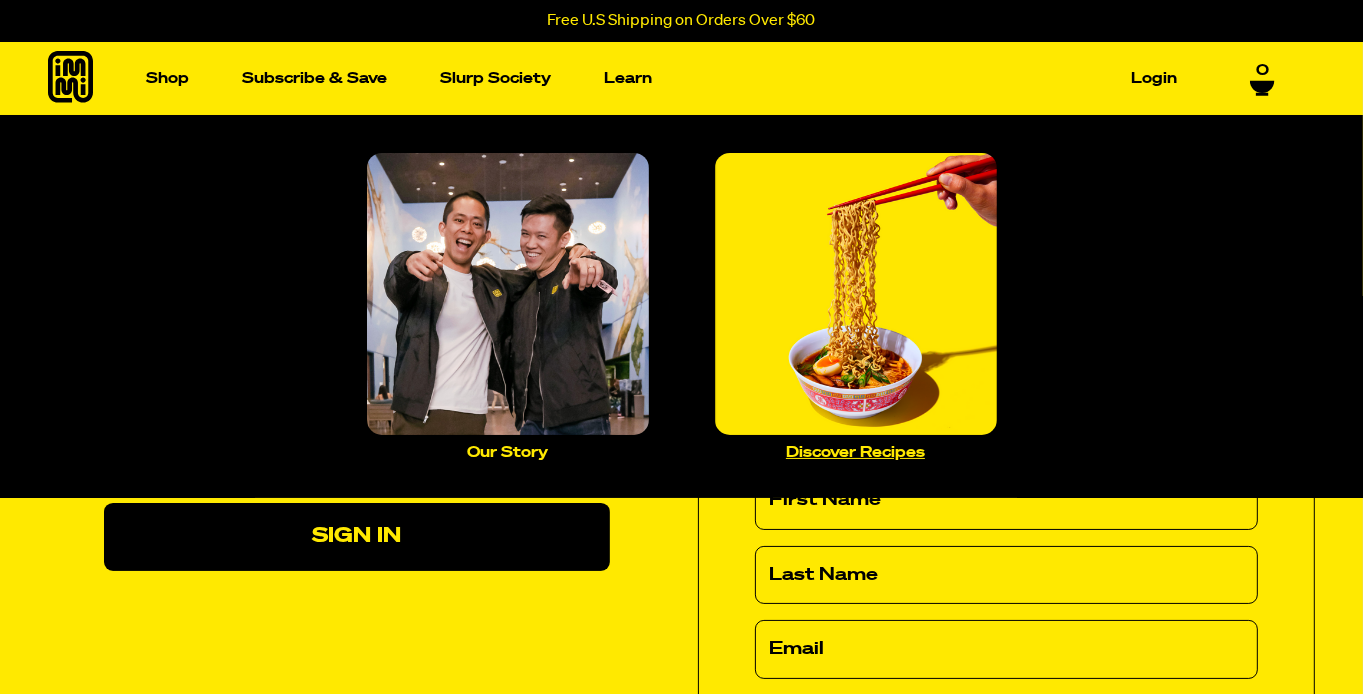 click at bounding box center [856, 294] 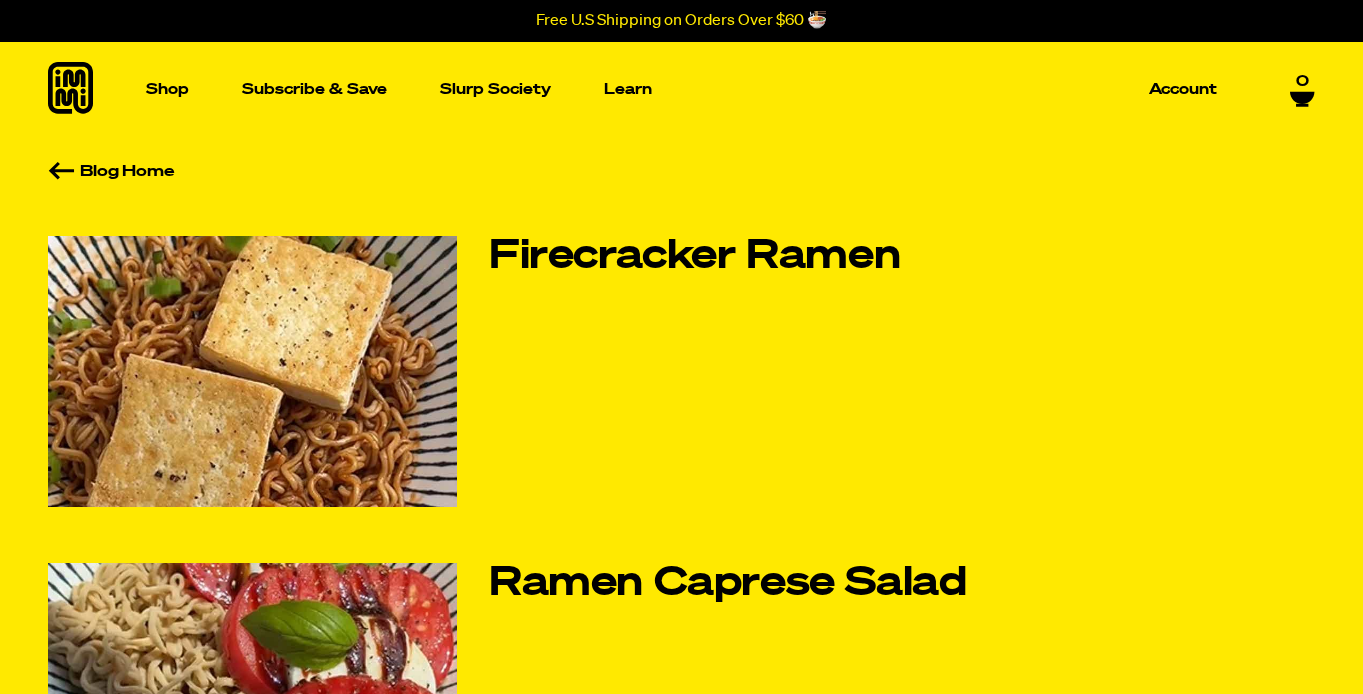 scroll, scrollTop: 0, scrollLeft: 0, axis: both 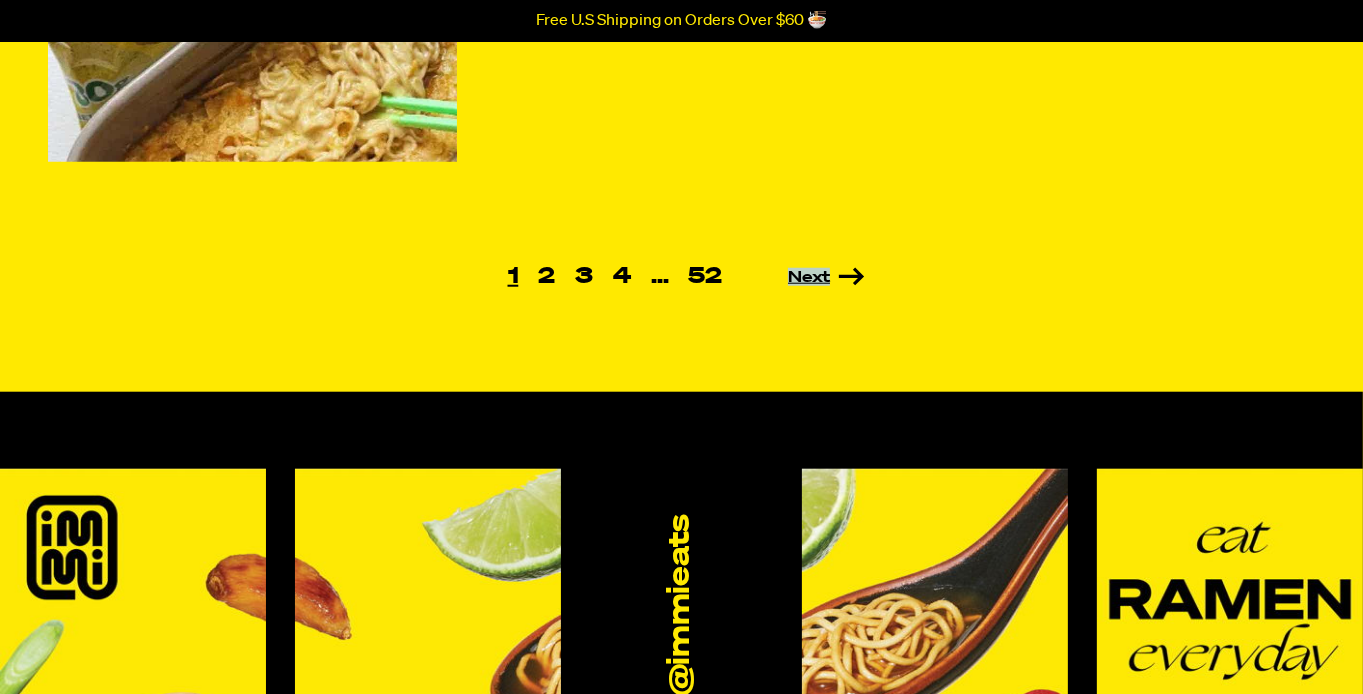 drag, startPoint x: 845, startPoint y: 293, endPoint x: 845, endPoint y: 280, distance: 13 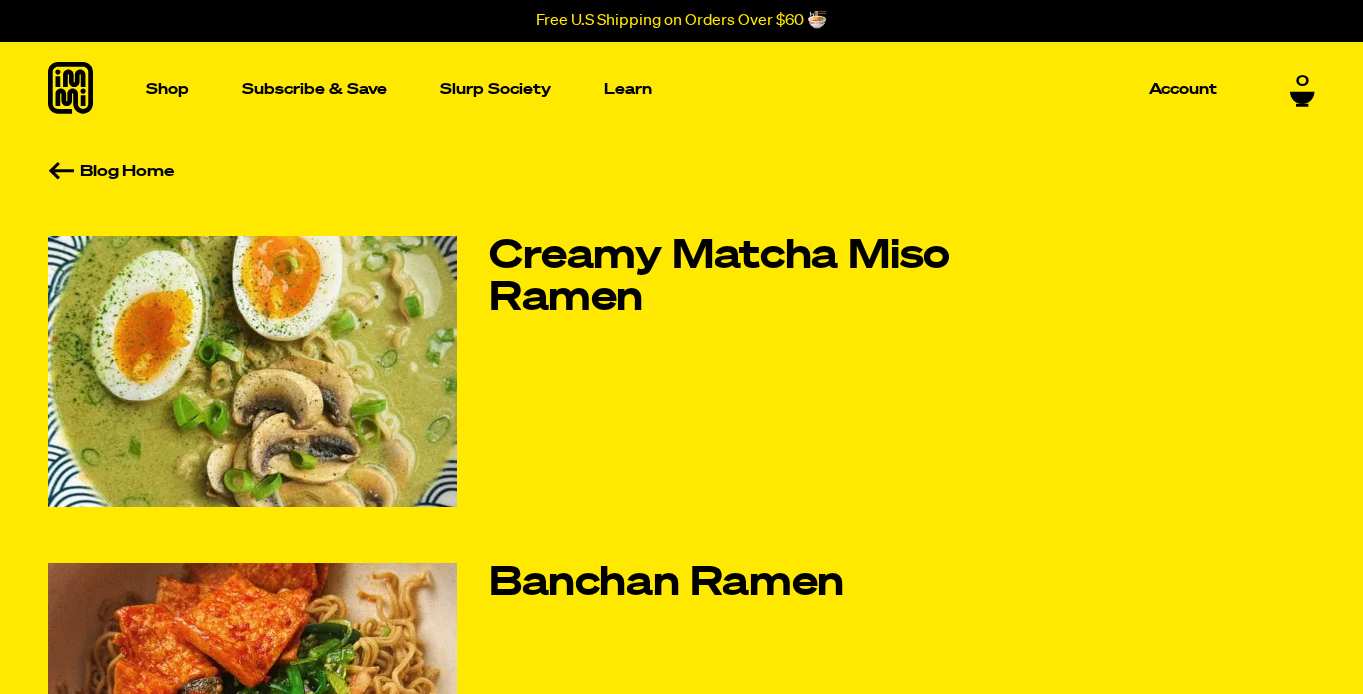 scroll, scrollTop: 0, scrollLeft: 0, axis: both 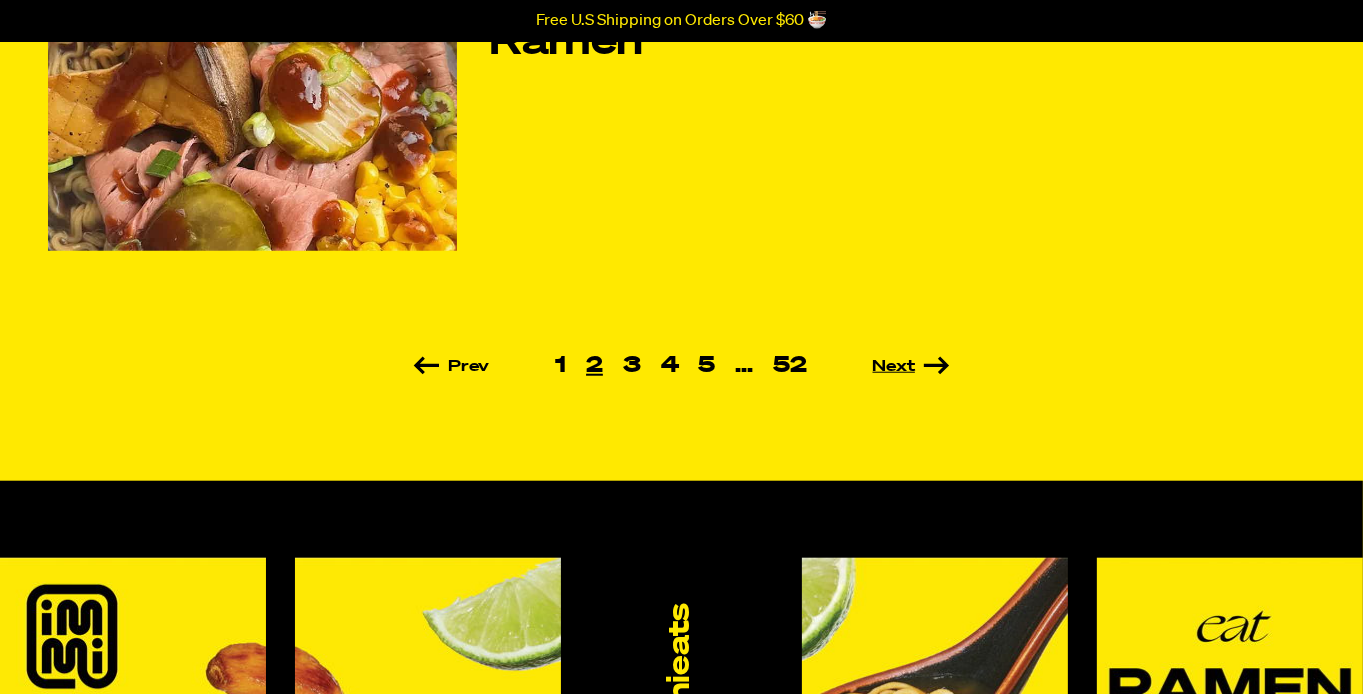 click on "Next" at bounding box center (883, 367) 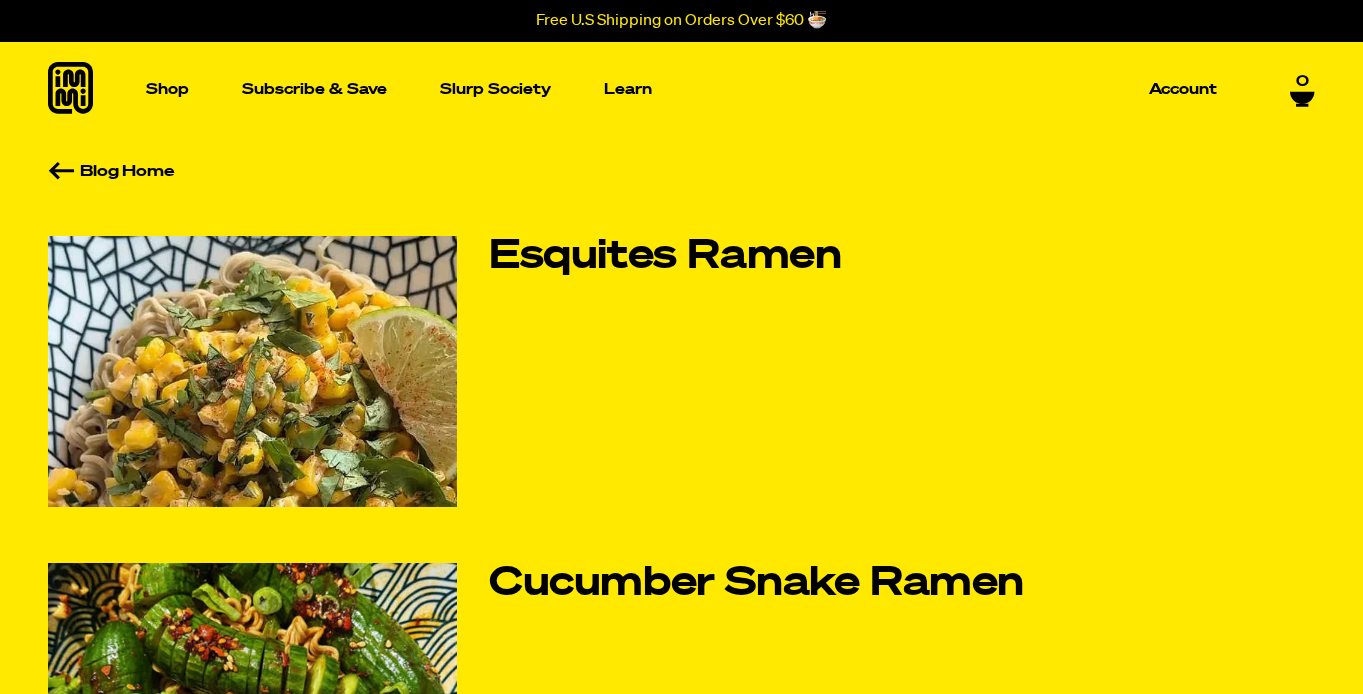 scroll, scrollTop: 0, scrollLeft: 0, axis: both 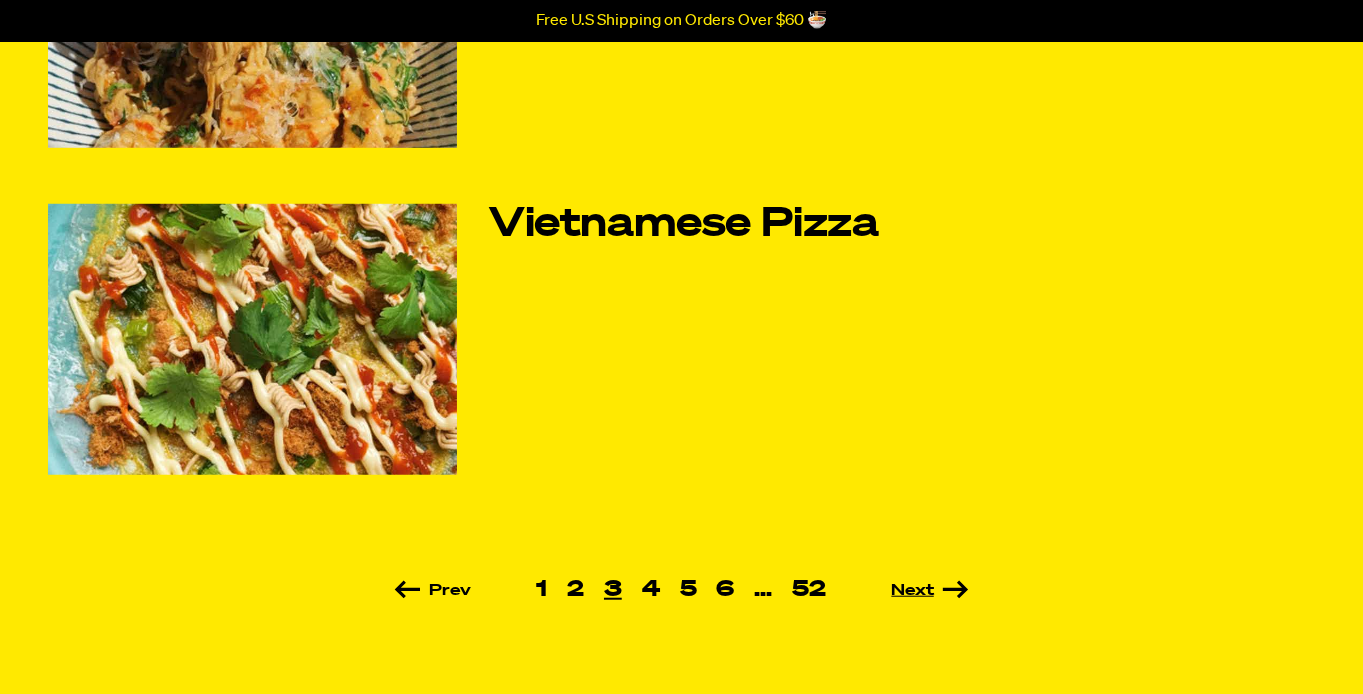 click on "Next" at bounding box center (902, 591) 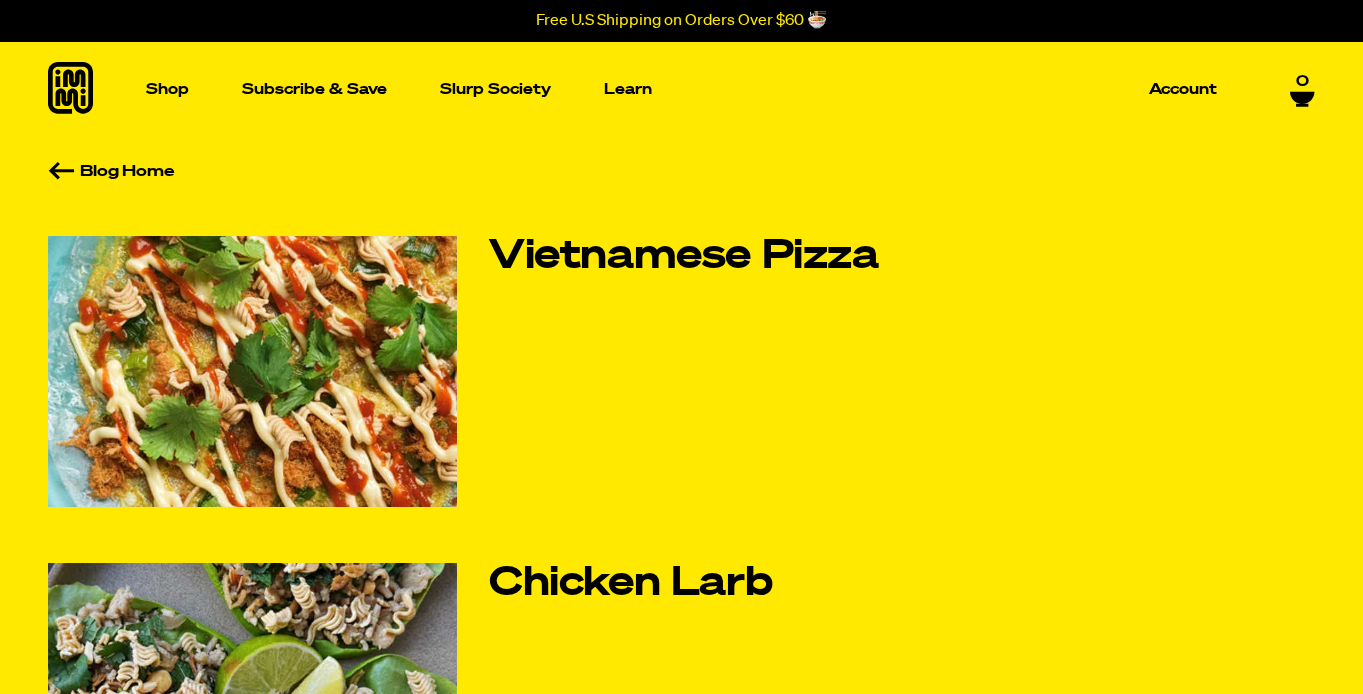 scroll, scrollTop: 0, scrollLeft: 0, axis: both 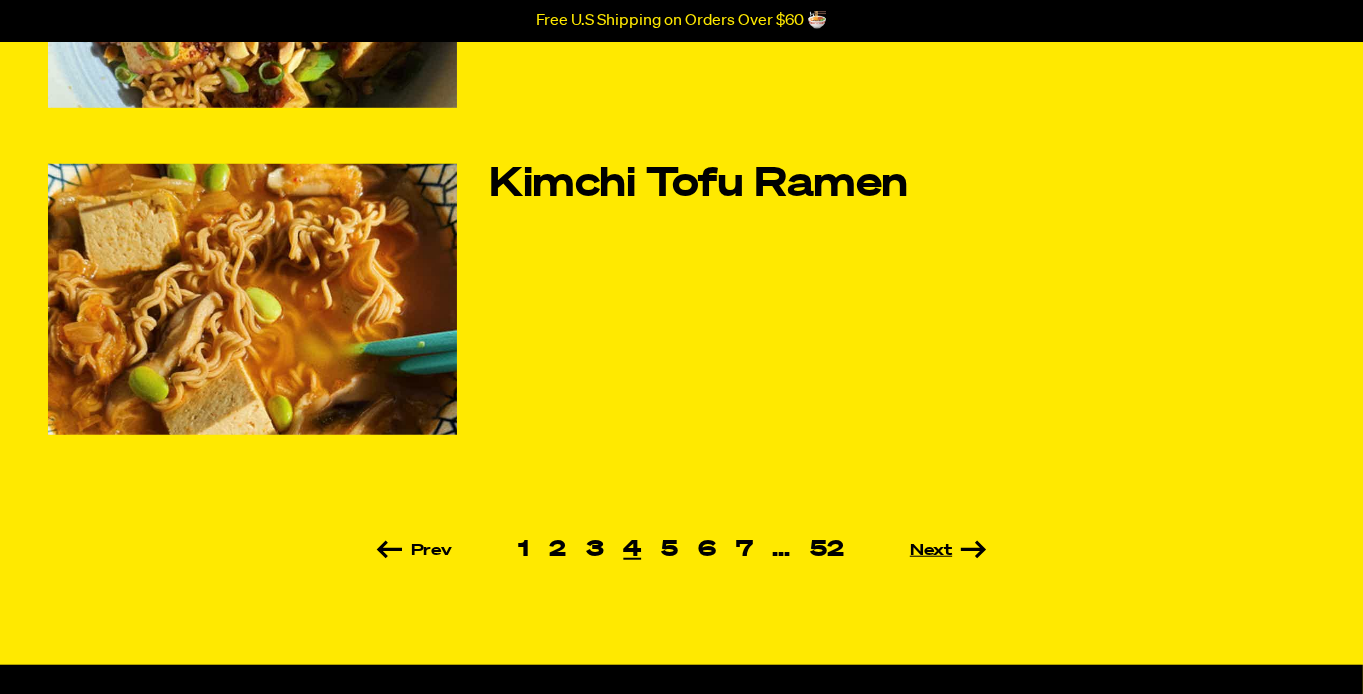 click on "Next" at bounding box center (920, 551) 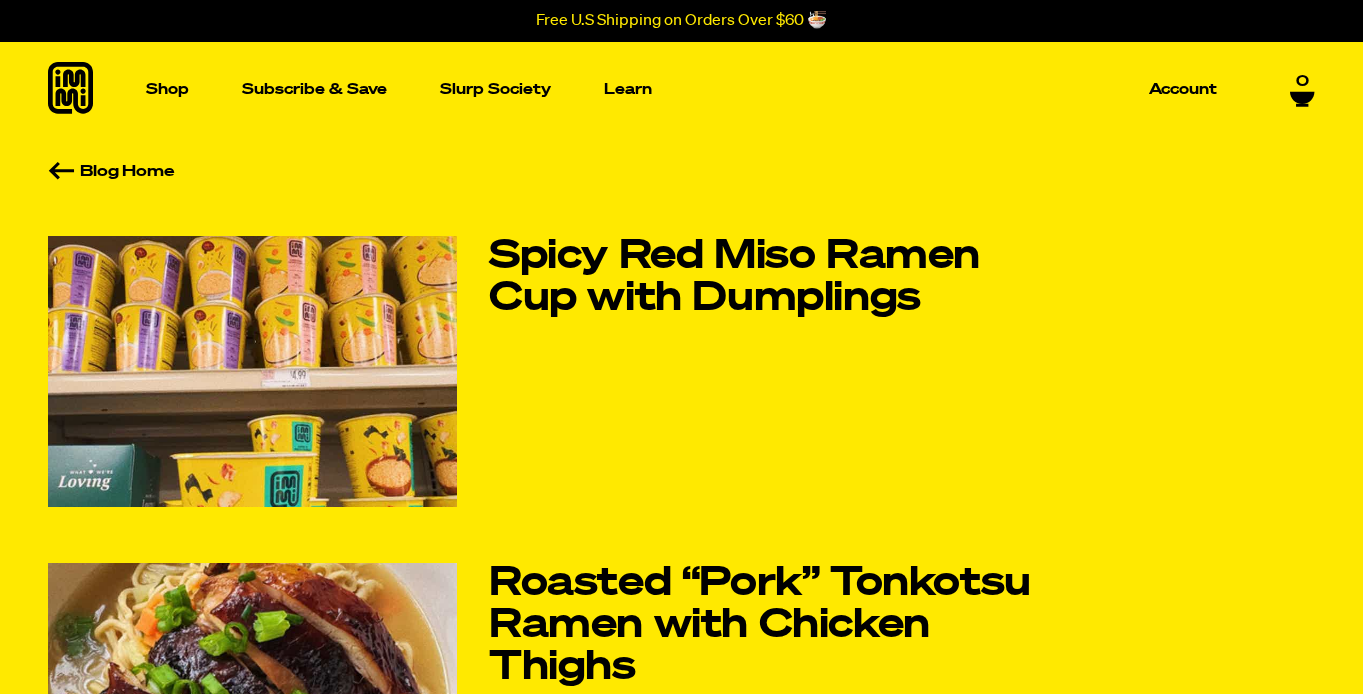 scroll, scrollTop: 0, scrollLeft: 0, axis: both 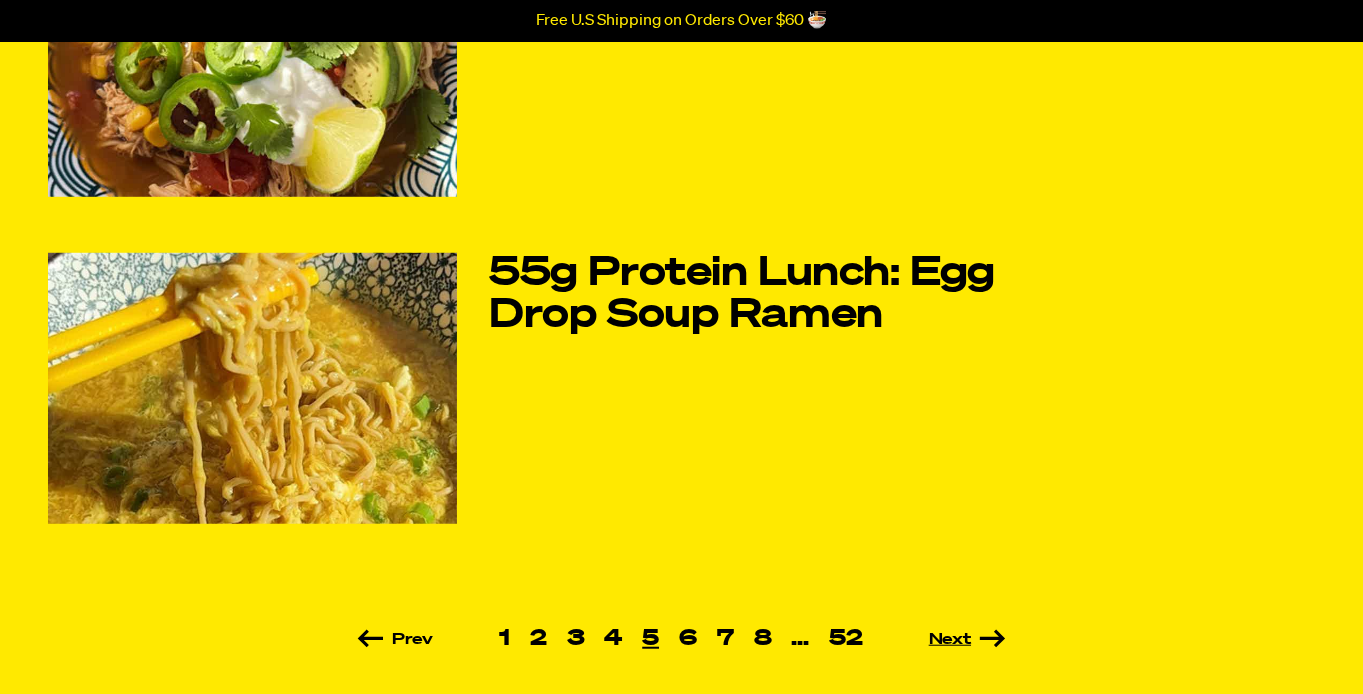 click on "Next" at bounding box center [939, 640] 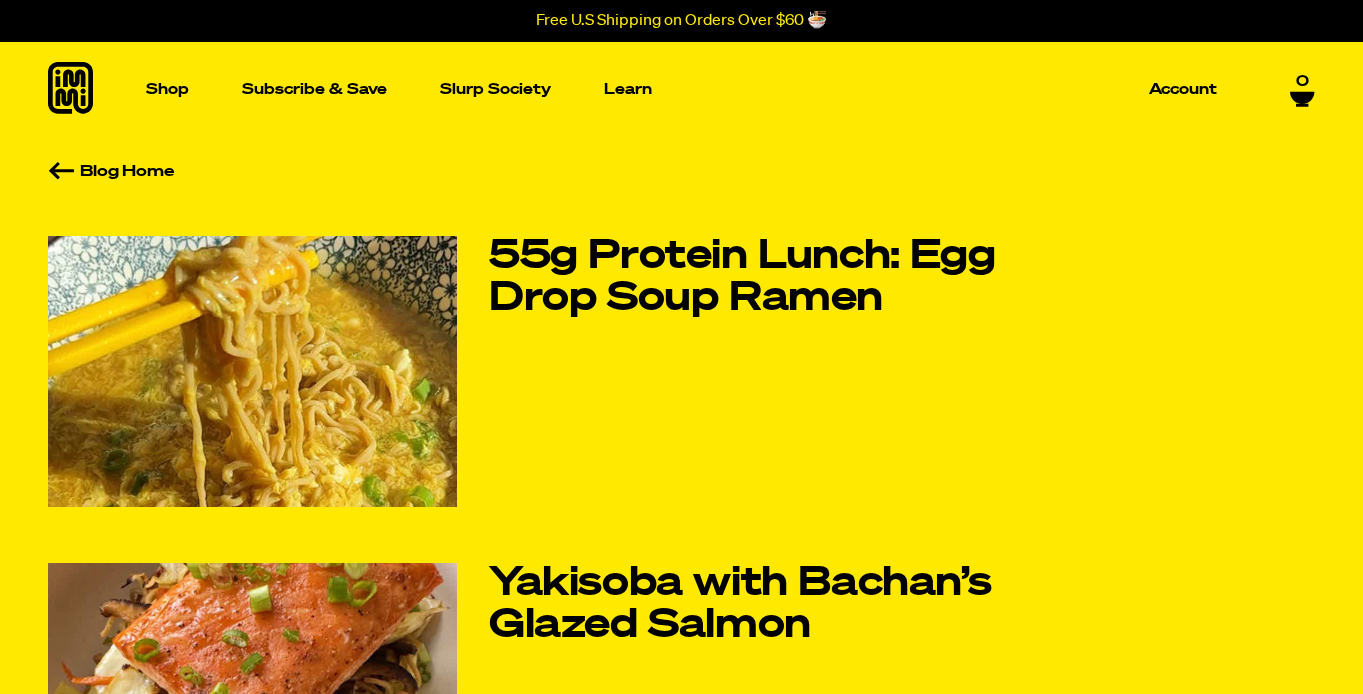 scroll, scrollTop: 0, scrollLeft: 0, axis: both 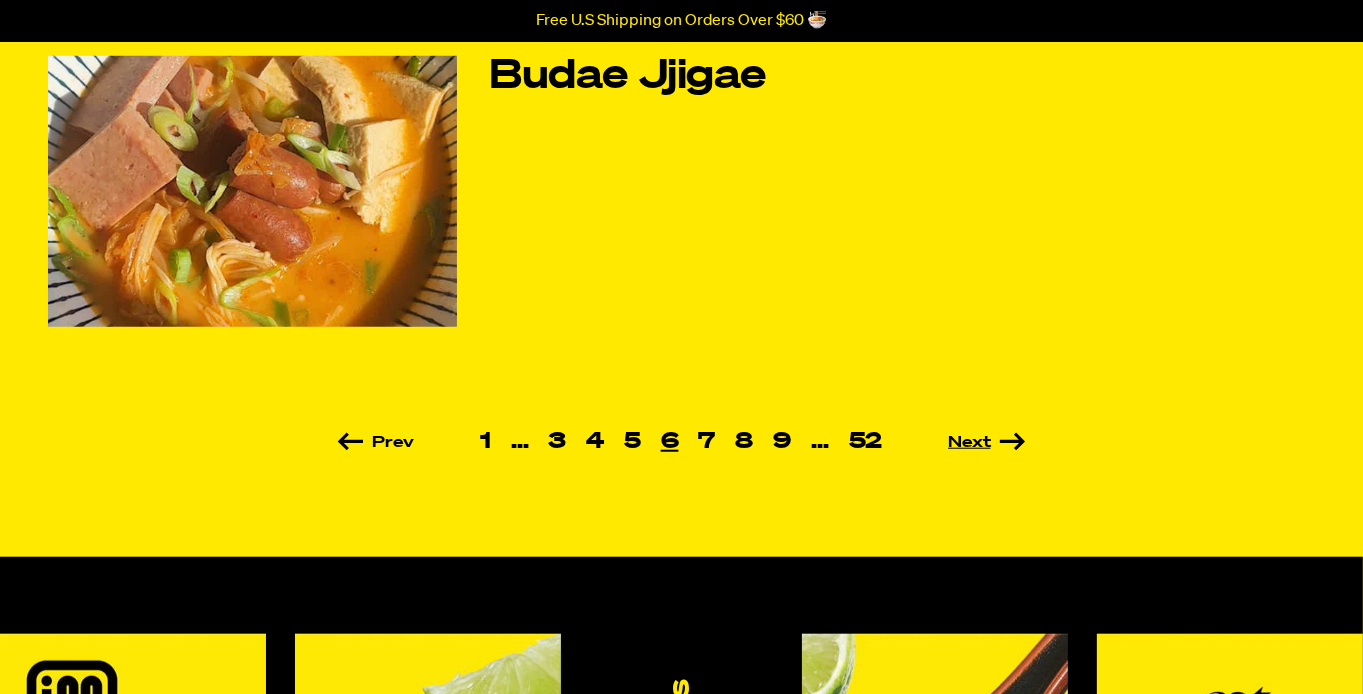click on "Next" at bounding box center [958, 443] 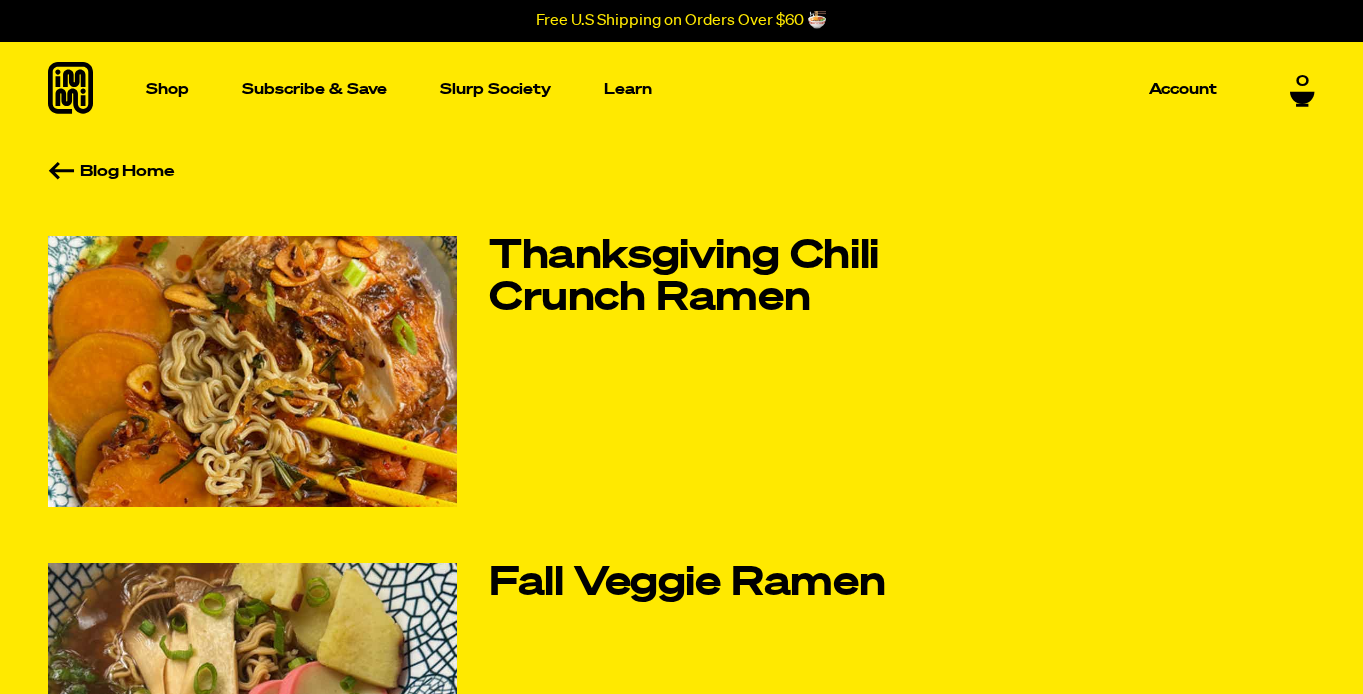 scroll, scrollTop: 0, scrollLeft: 0, axis: both 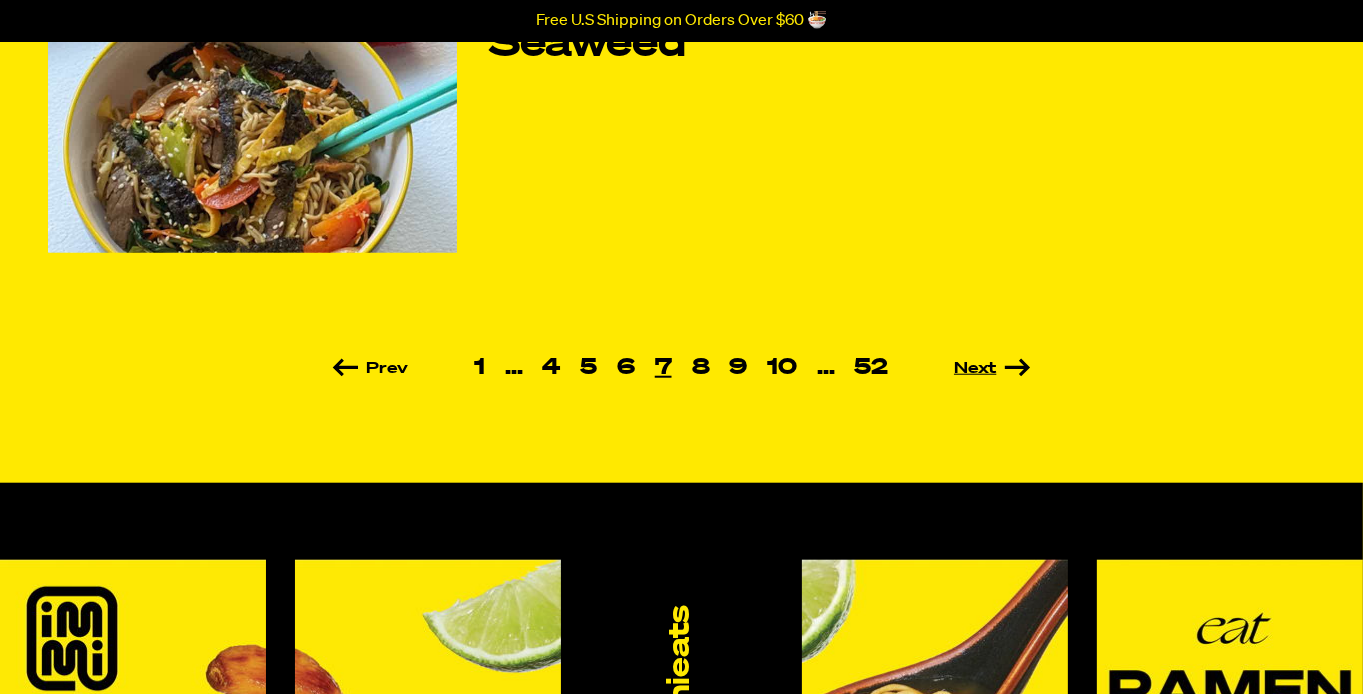 click on "Next" at bounding box center (964, 369) 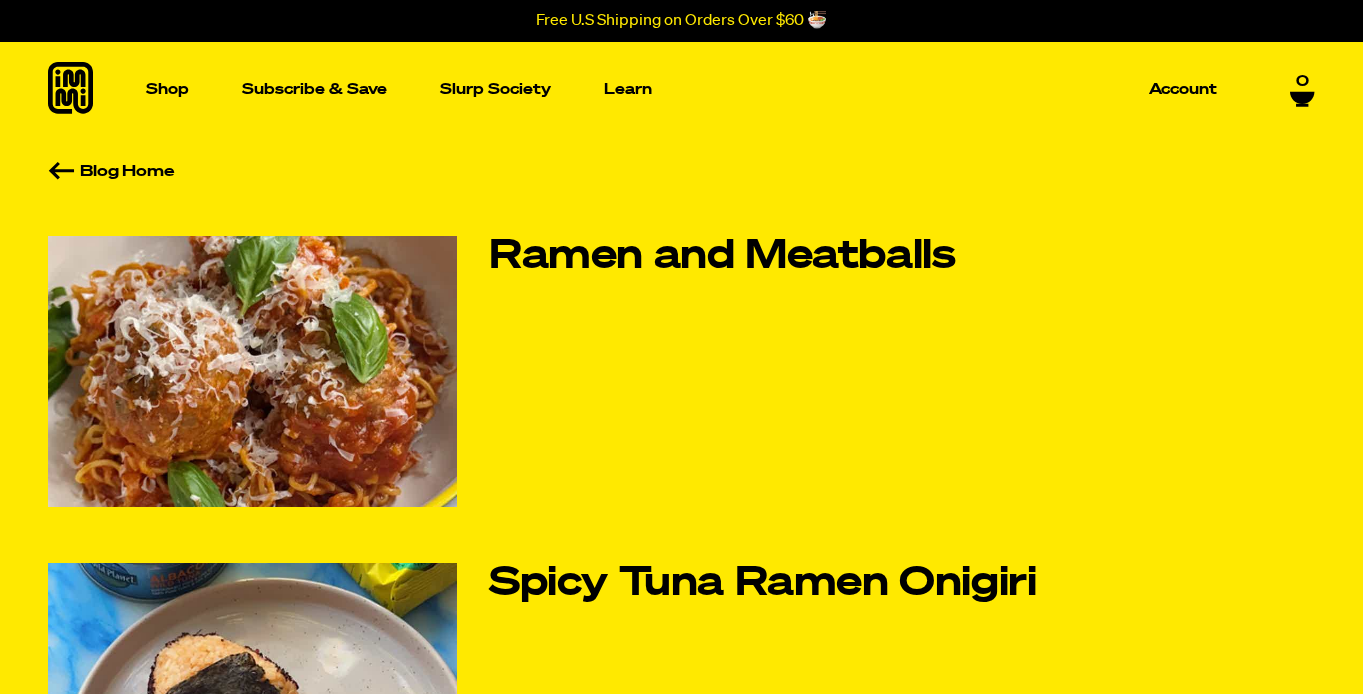 scroll, scrollTop: 0, scrollLeft: 0, axis: both 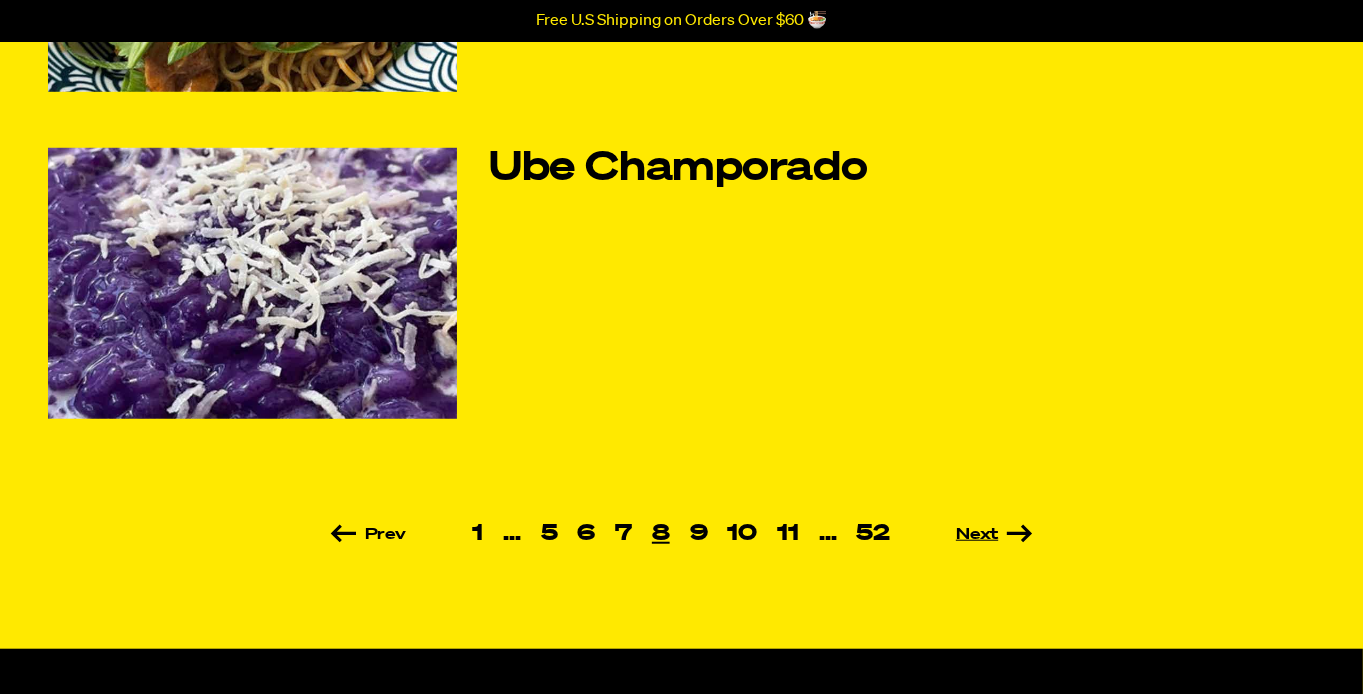 click on "Next" at bounding box center [966, 535] 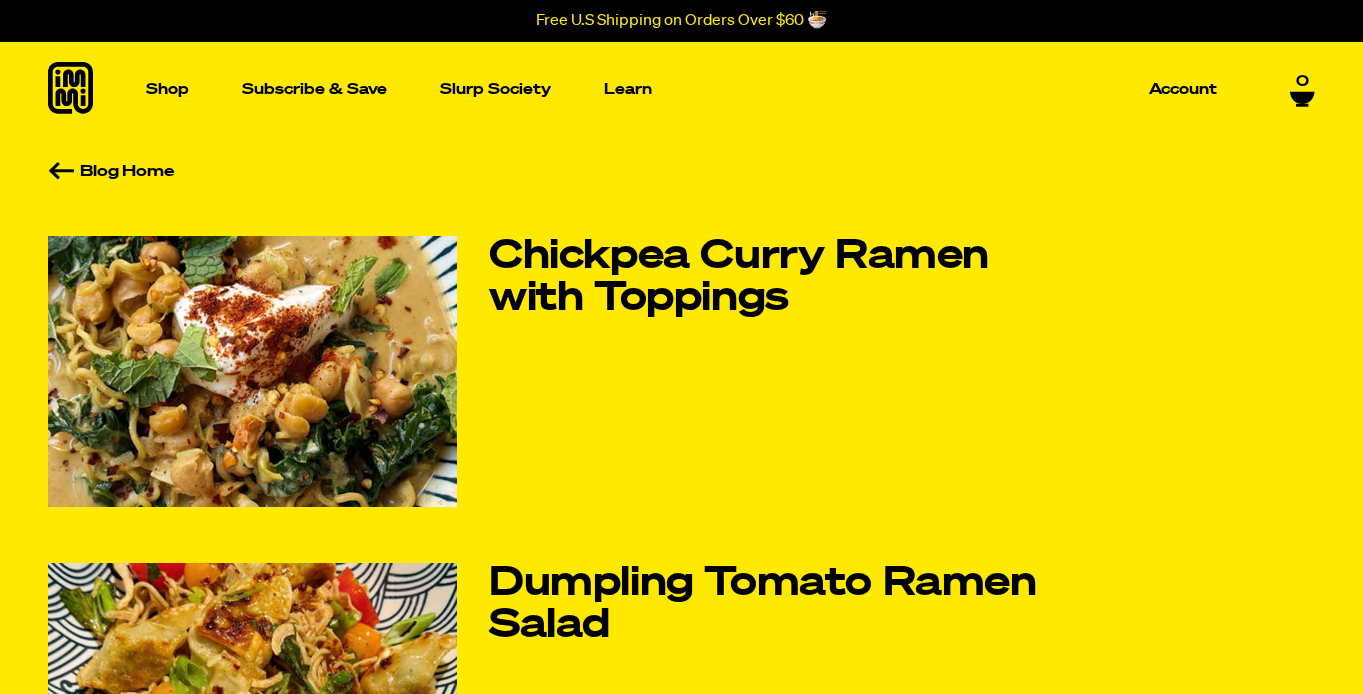 scroll, scrollTop: 0, scrollLeft: 0, axis: both 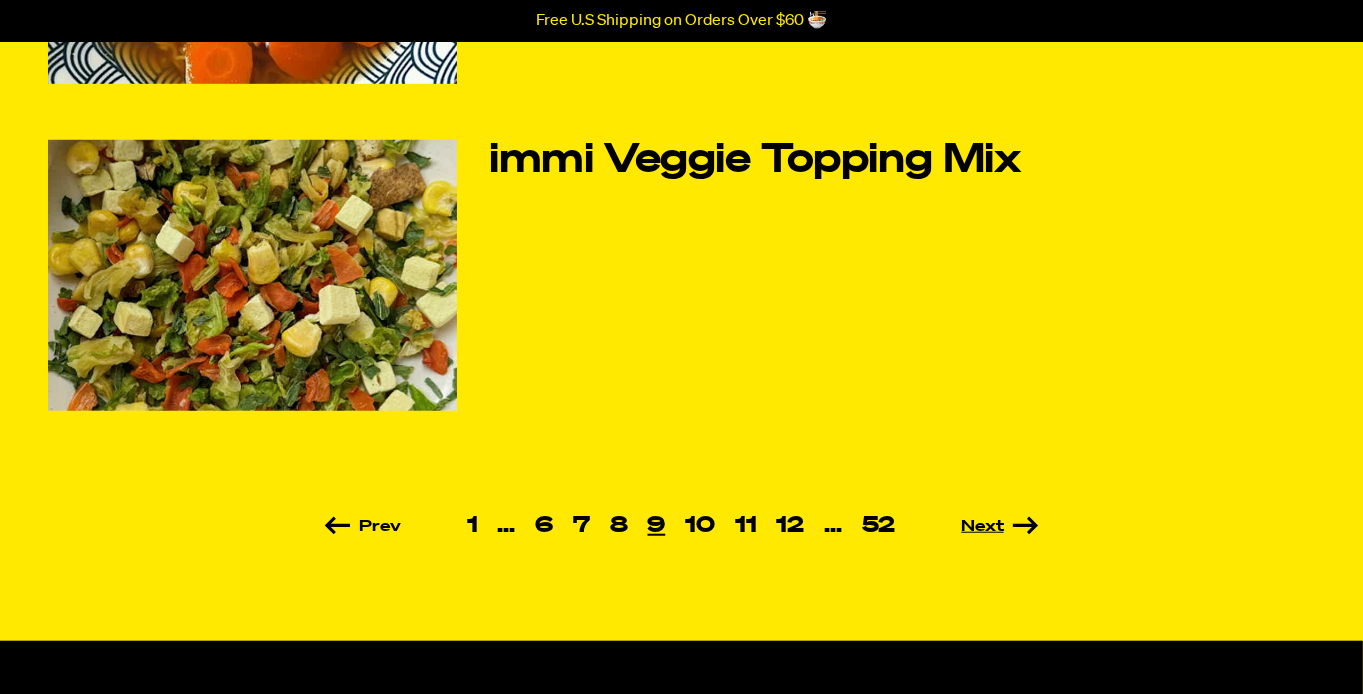 click on "Next" at bounding box center (971, 527) 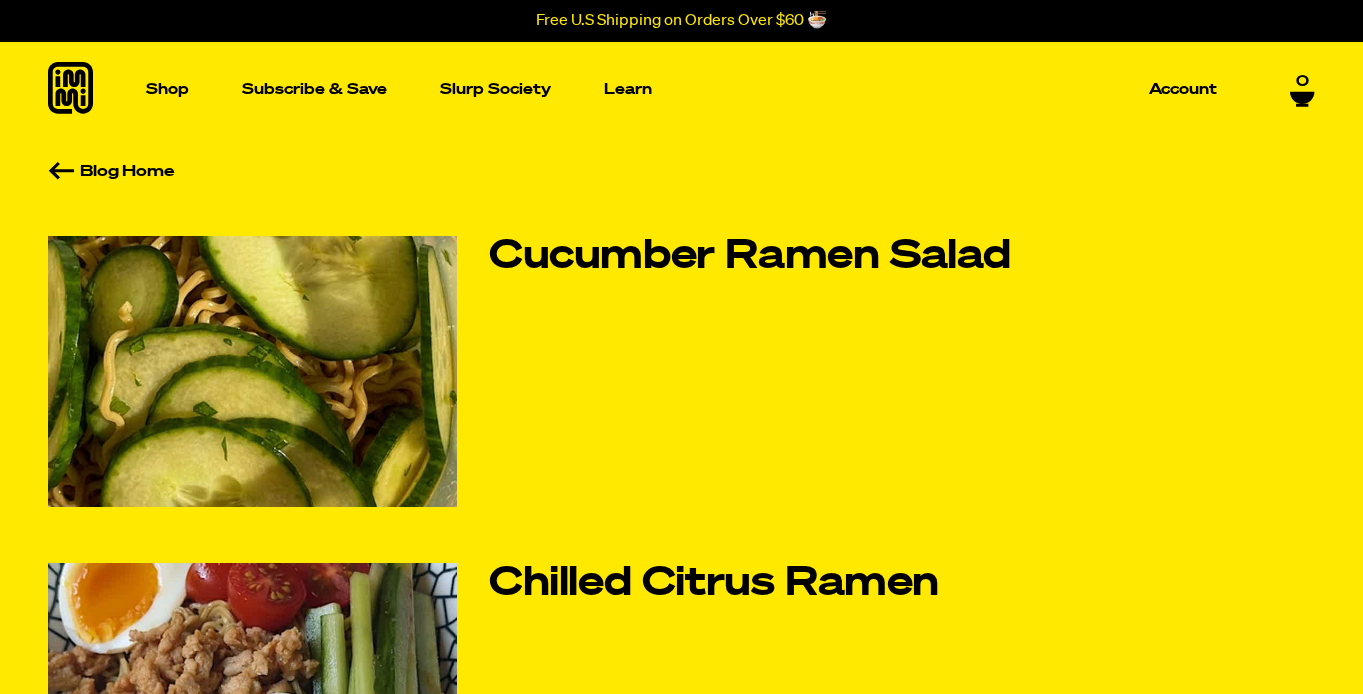 scroll, scrollTop: 0, scrollLeft: 0, axis: both 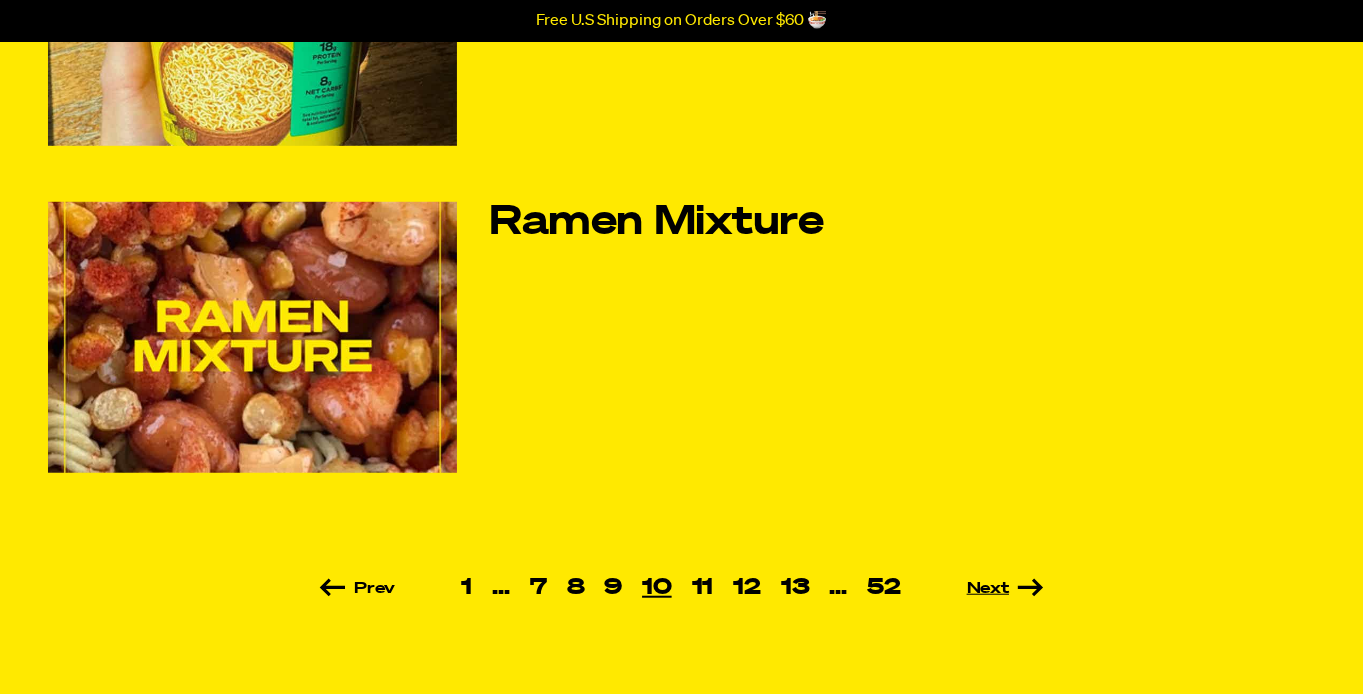 click on "Next" at bounding box center (977, 589) 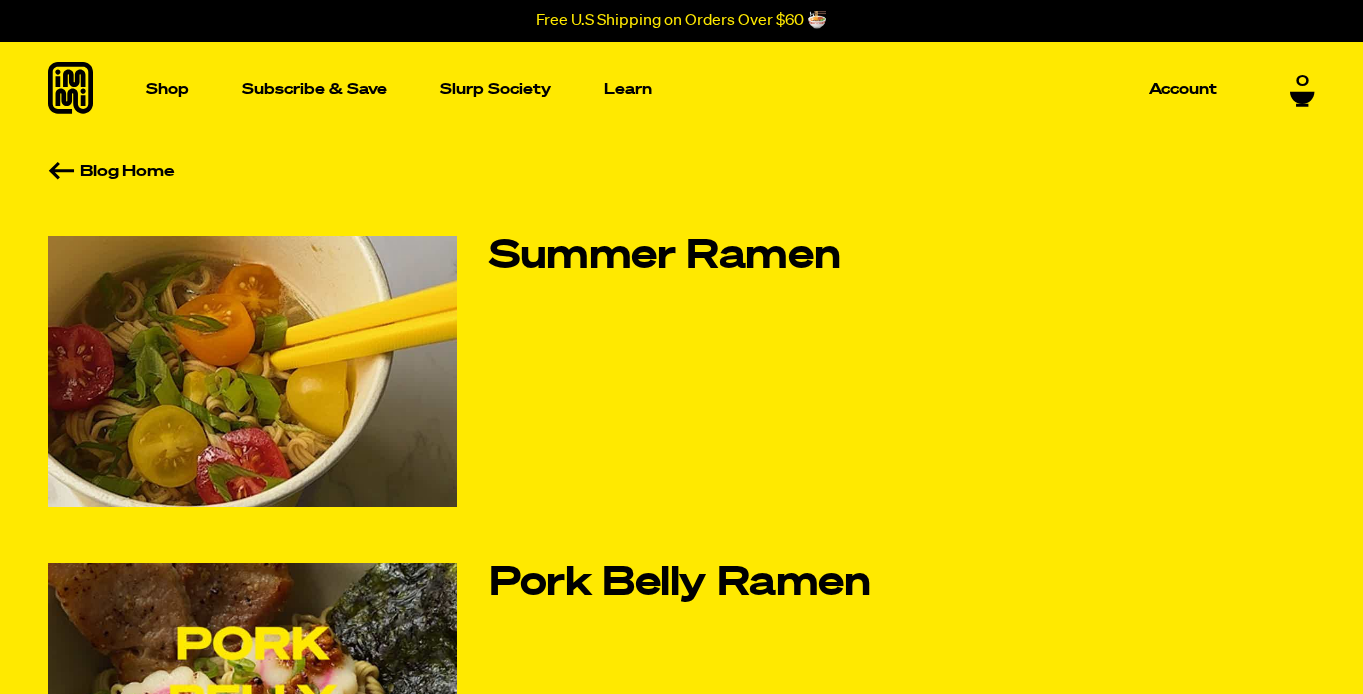 scroll, scrollTop: 0, scrollLeft: 0, axis: both 